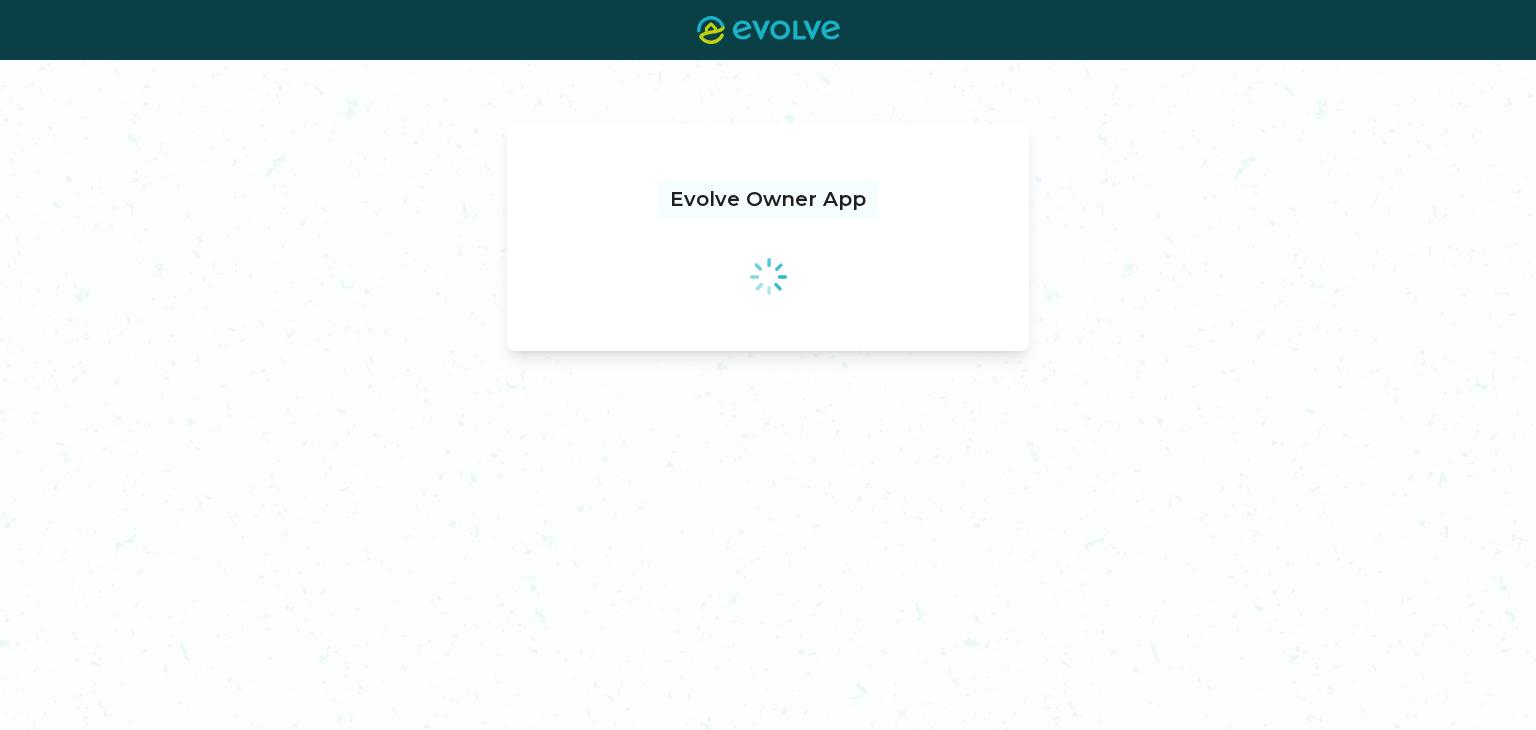 scroll, scrollTop: 0, scrollLeft: 0, axis: both 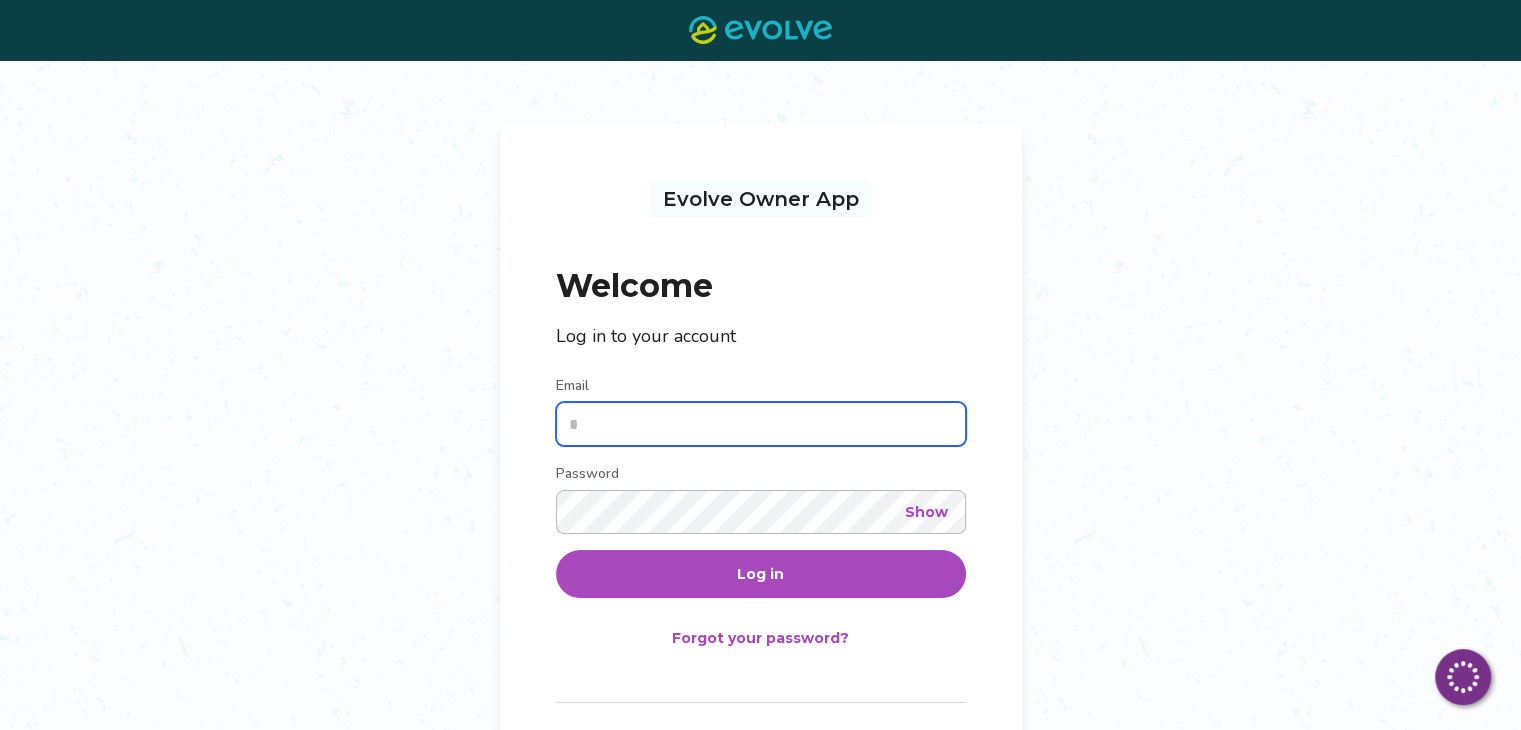 click on "Email" at bounding box center [761, 424] 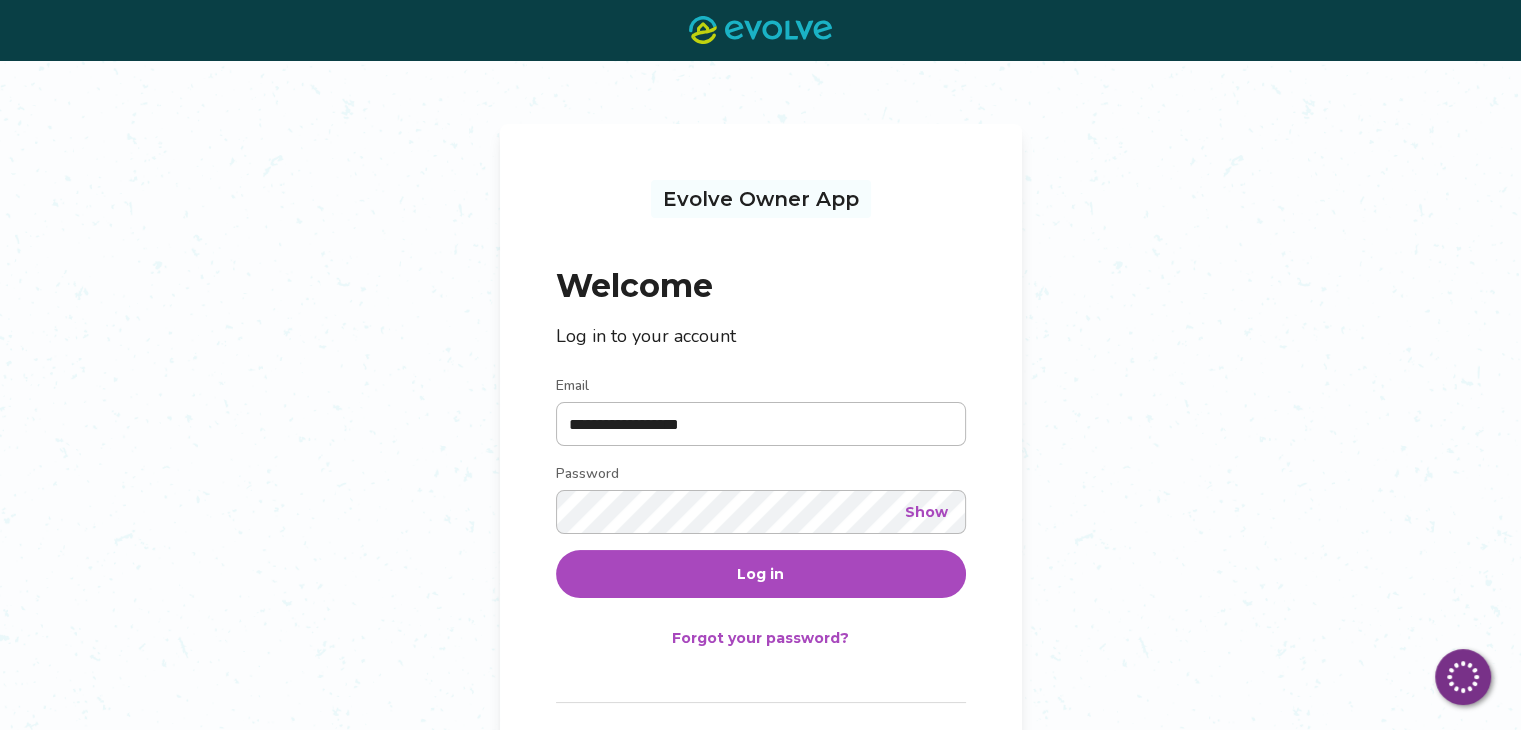 click on "Log in" at bounding box center [761, 574] 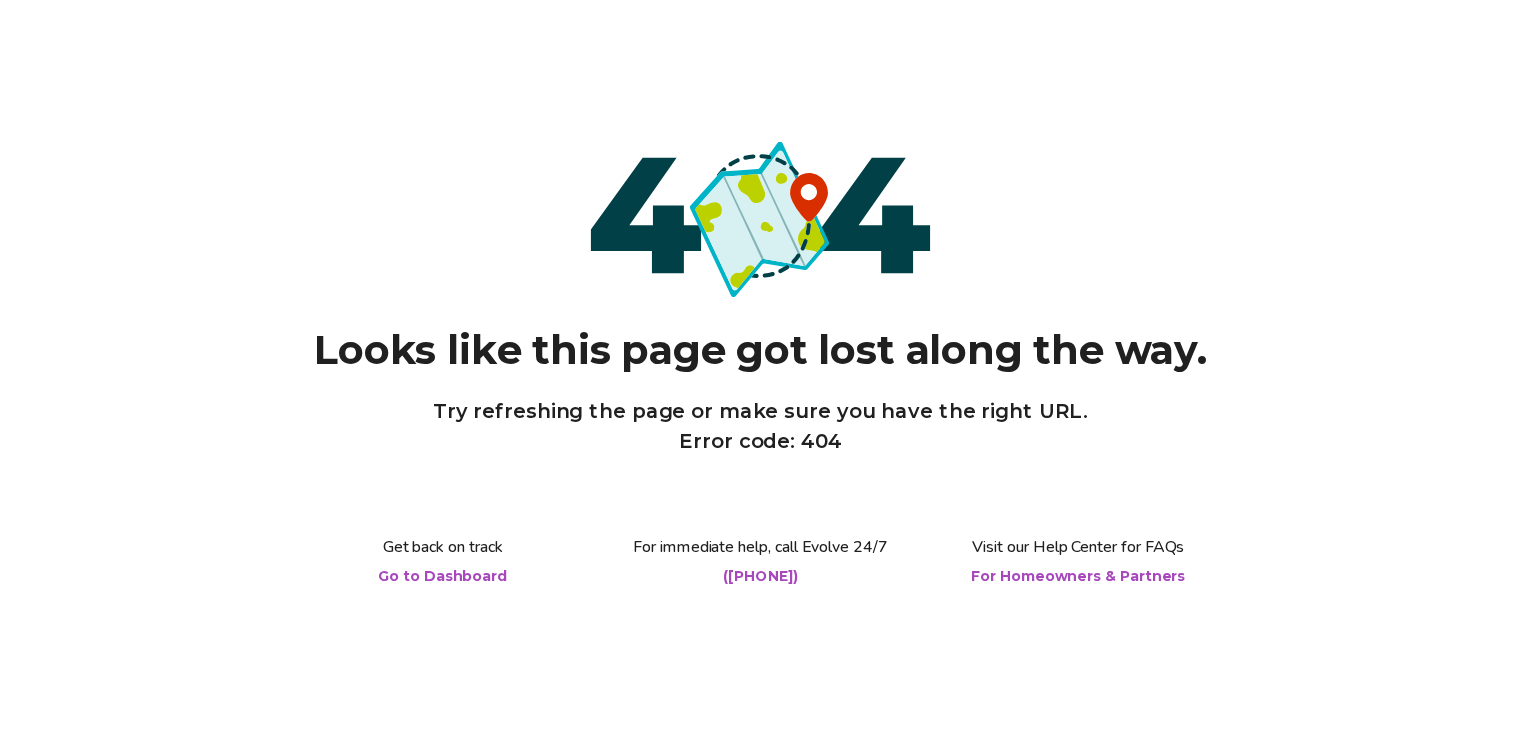 scroll, scrollTop: 0, scrollLeft: 0, axis: both 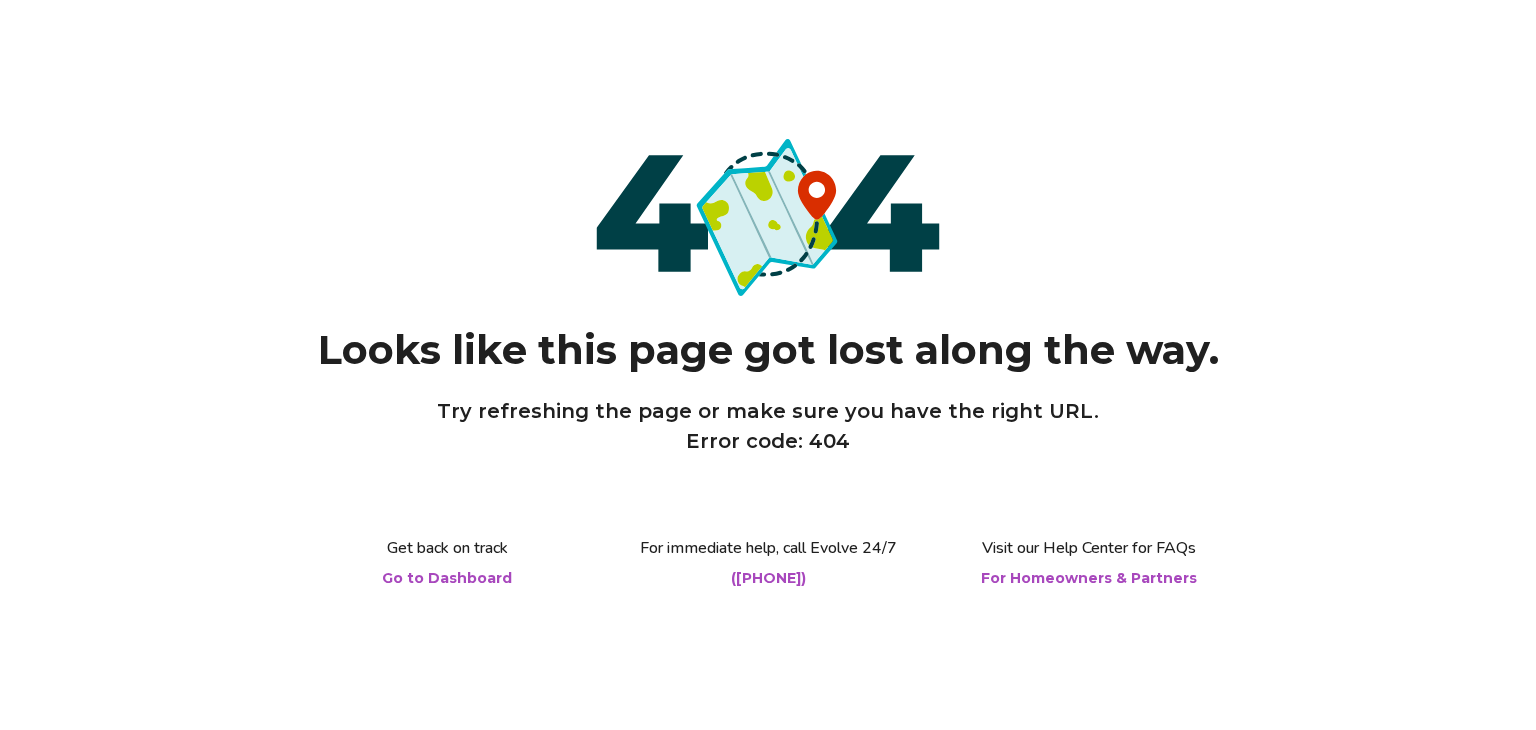 click on "Go to Dashboard" at bounding box center [447, 578] 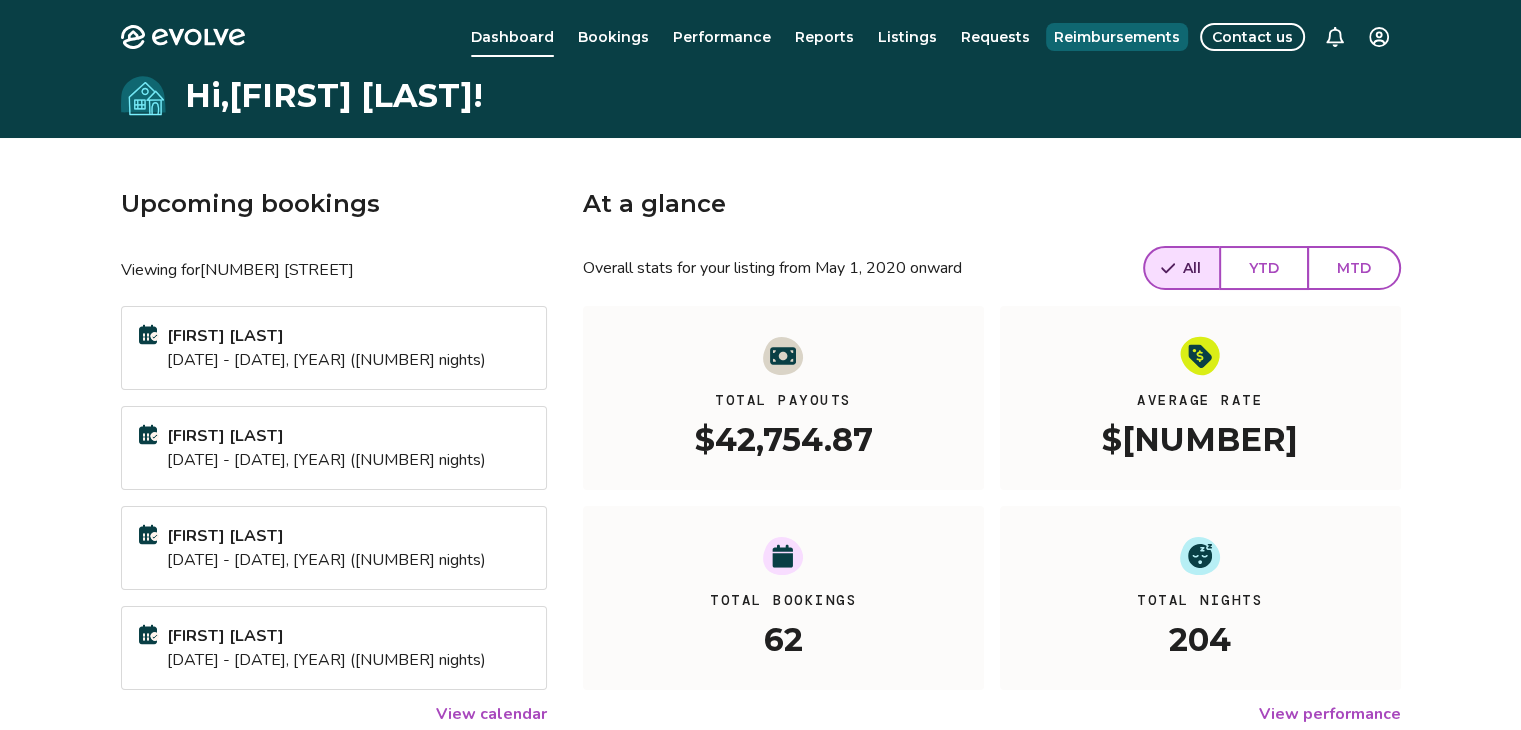 click on "Reimbursements" at bounding box center [1117, 37] 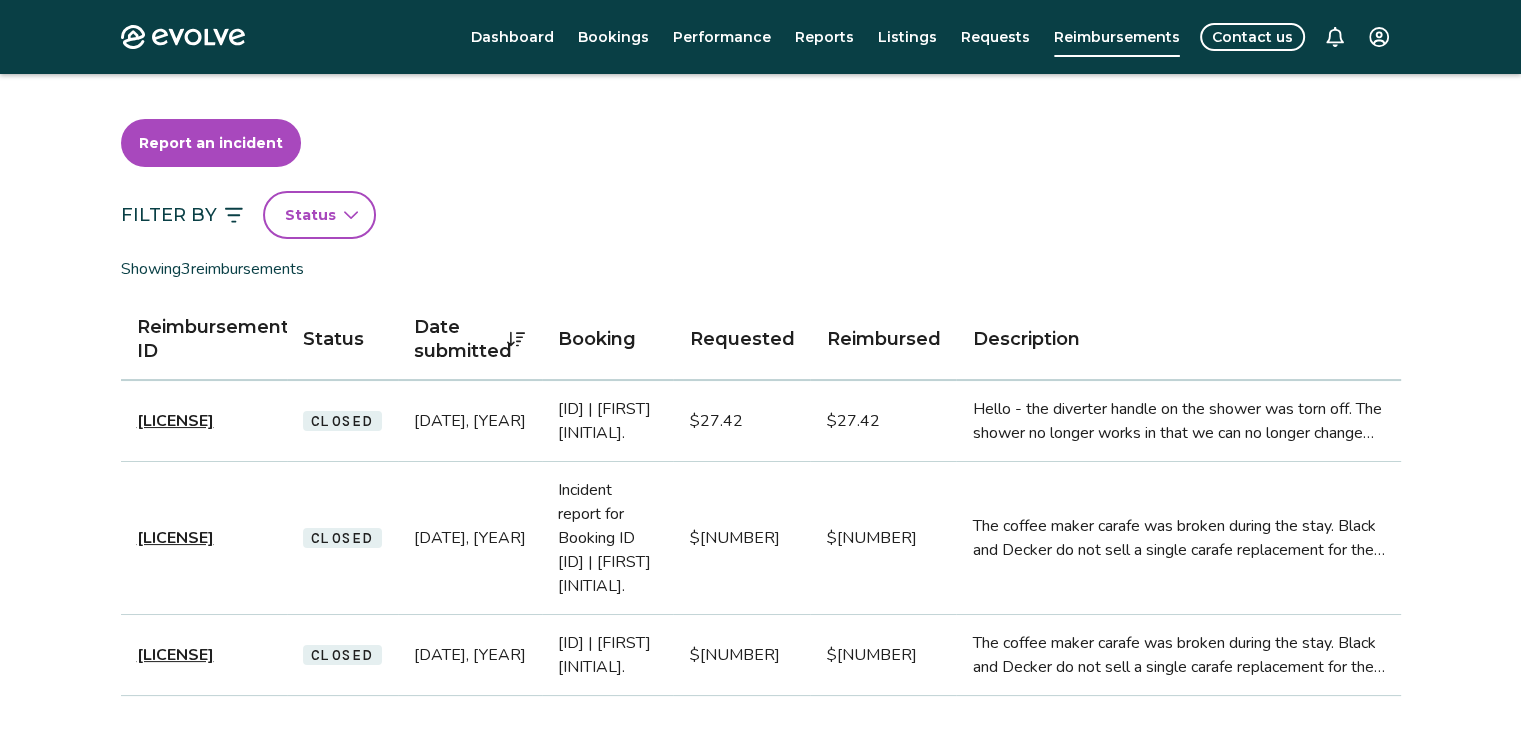 scroll, scrollTop: 0, scrollLeft: 0, axis: both 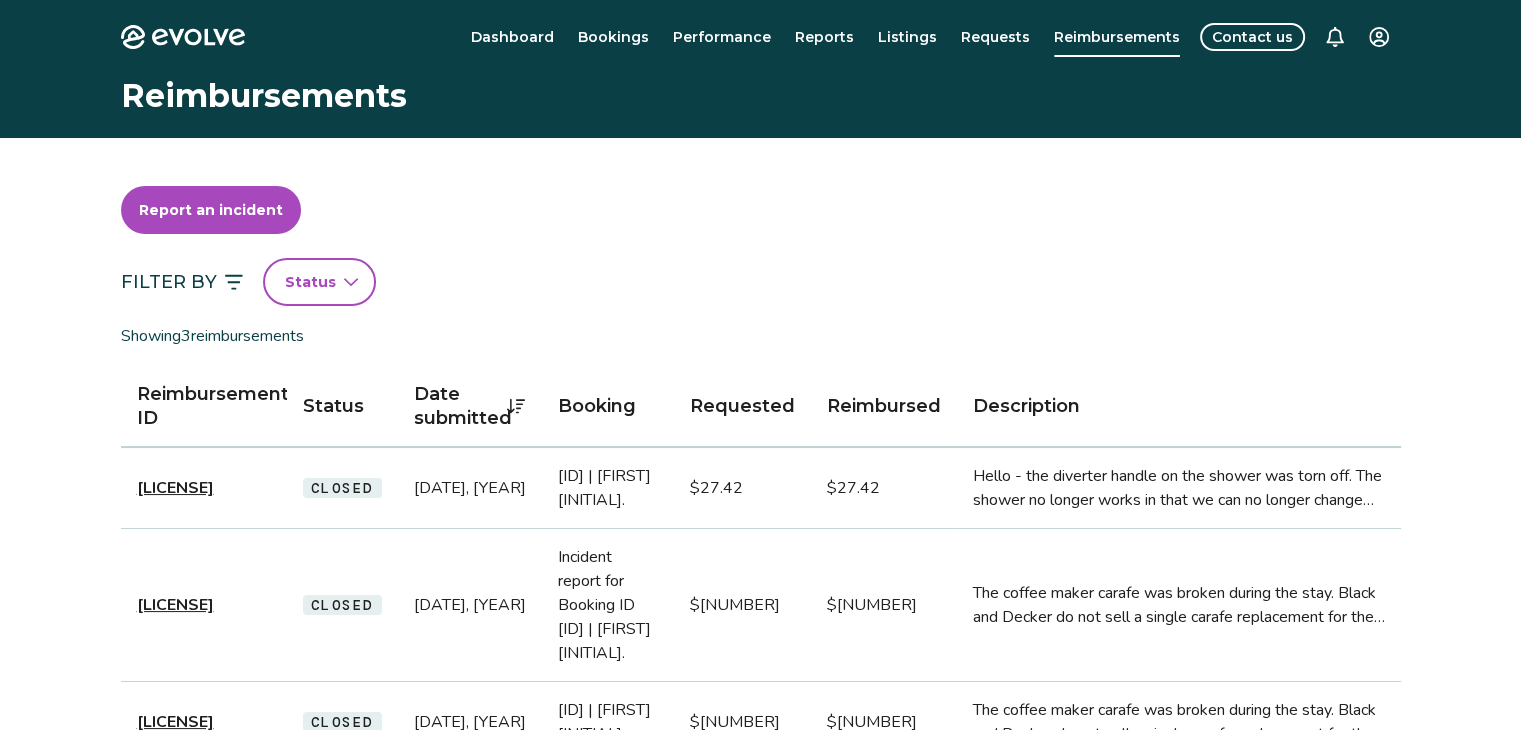 drag, startPoint x: 694, startPoint y: 241, endPoint x: 628, endPoint y: 229, distance: 67.08204 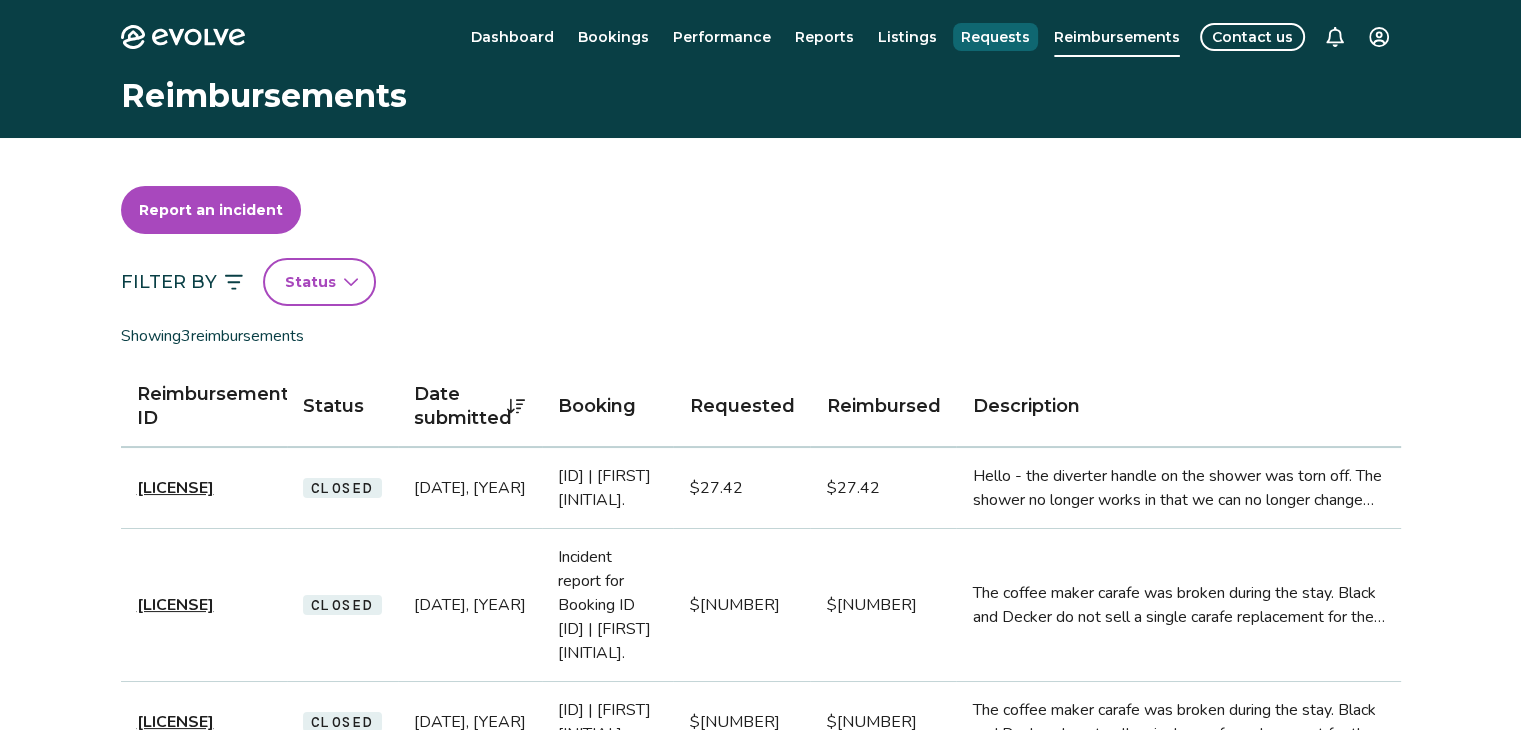 click on "Requests" at bounding box center (995, 37) 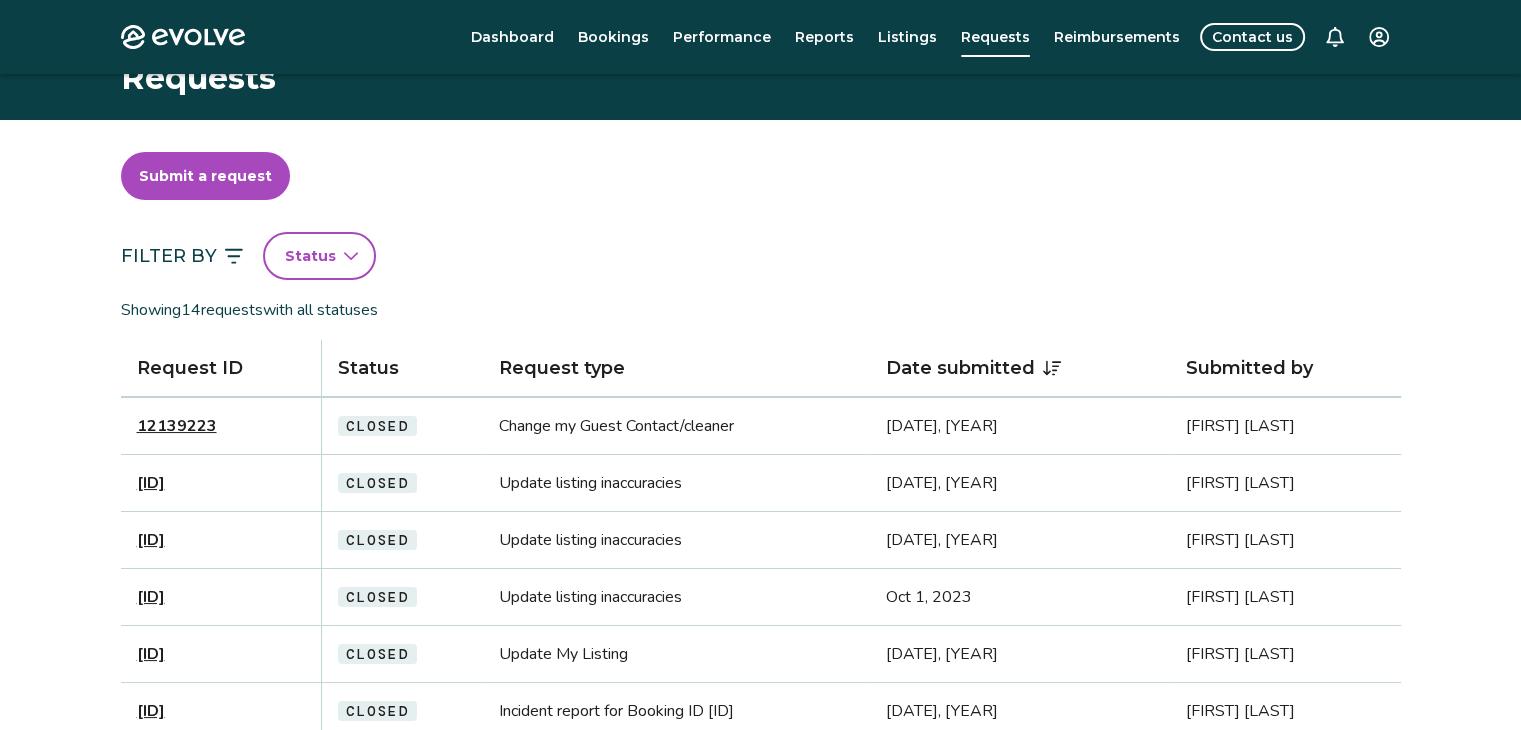 scroll, scrollTop: 0, scrollLeft: 0, axis: both 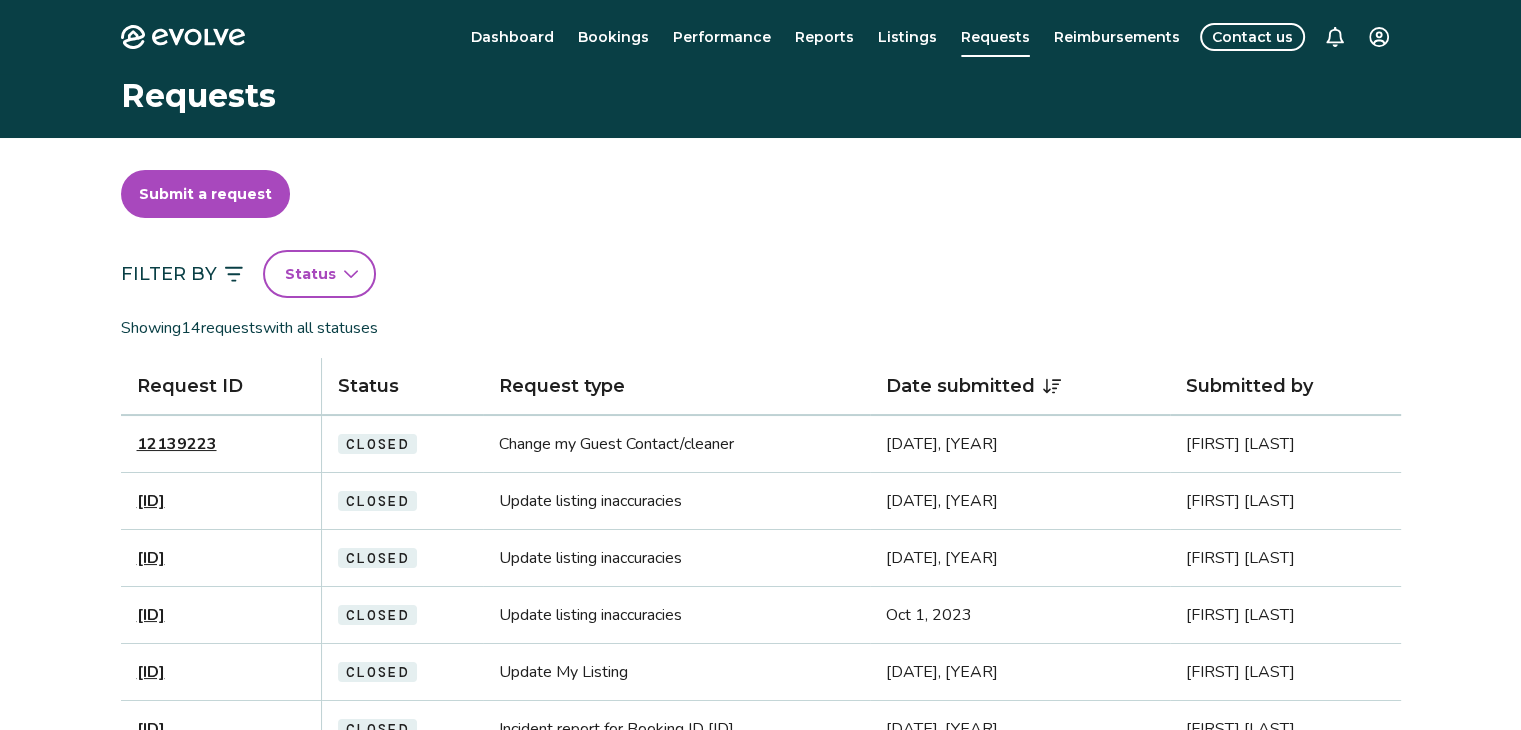 drag, startPoint x: 884, startPoint y: 195, endPoint x: 892, endPoint y: 177, distance: 19.697716 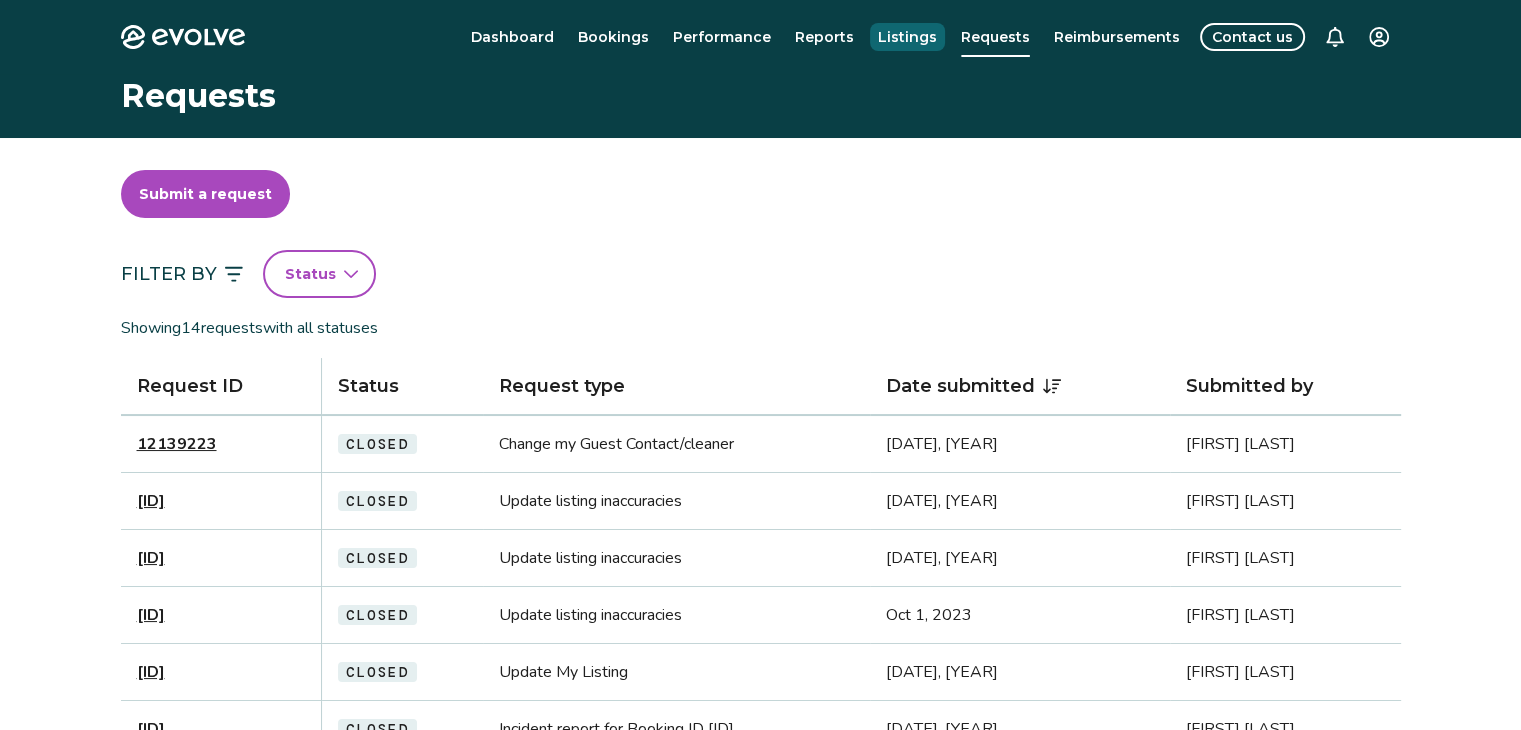 click on "Listings" at bounding box center [907, 37] 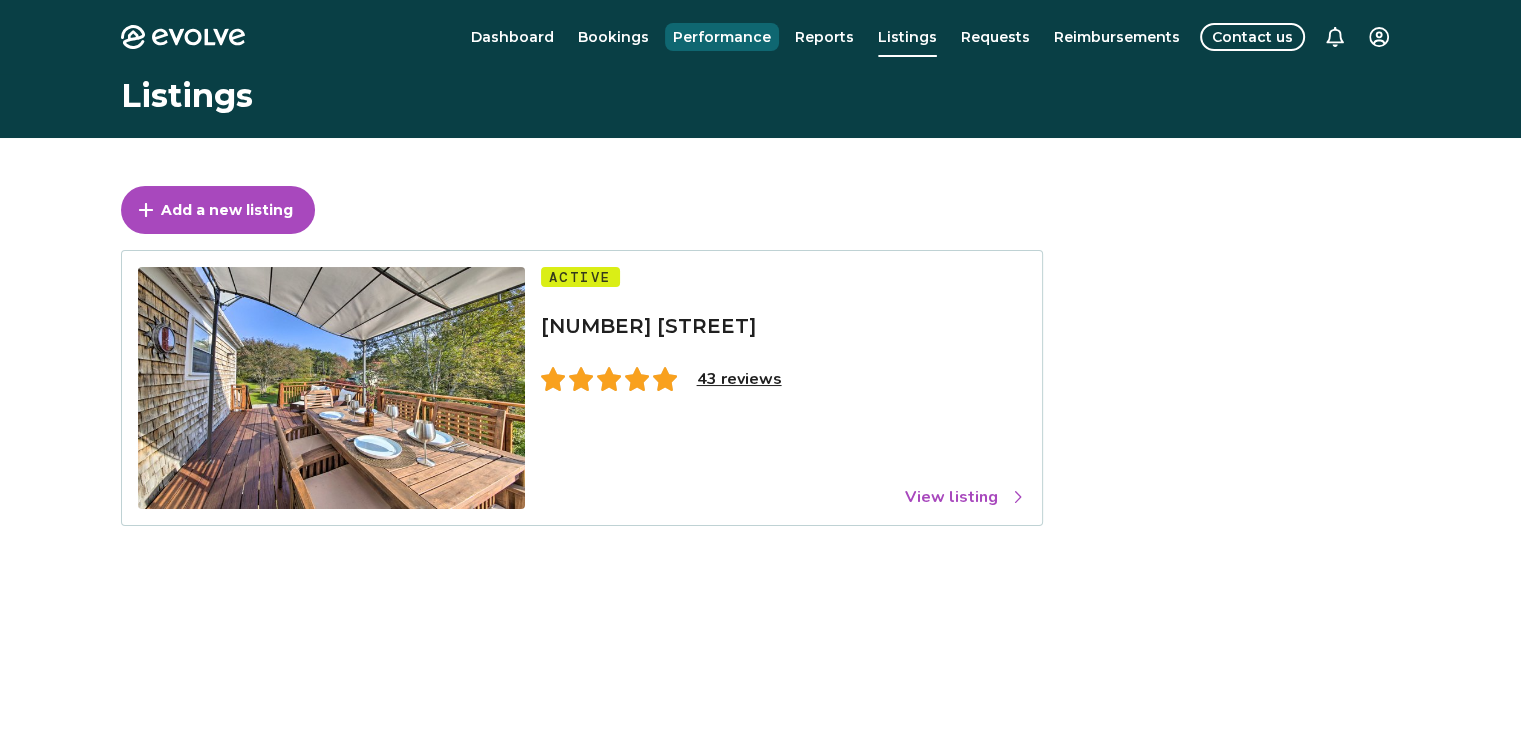 click on "Performance" at bounding box center [722, 37] 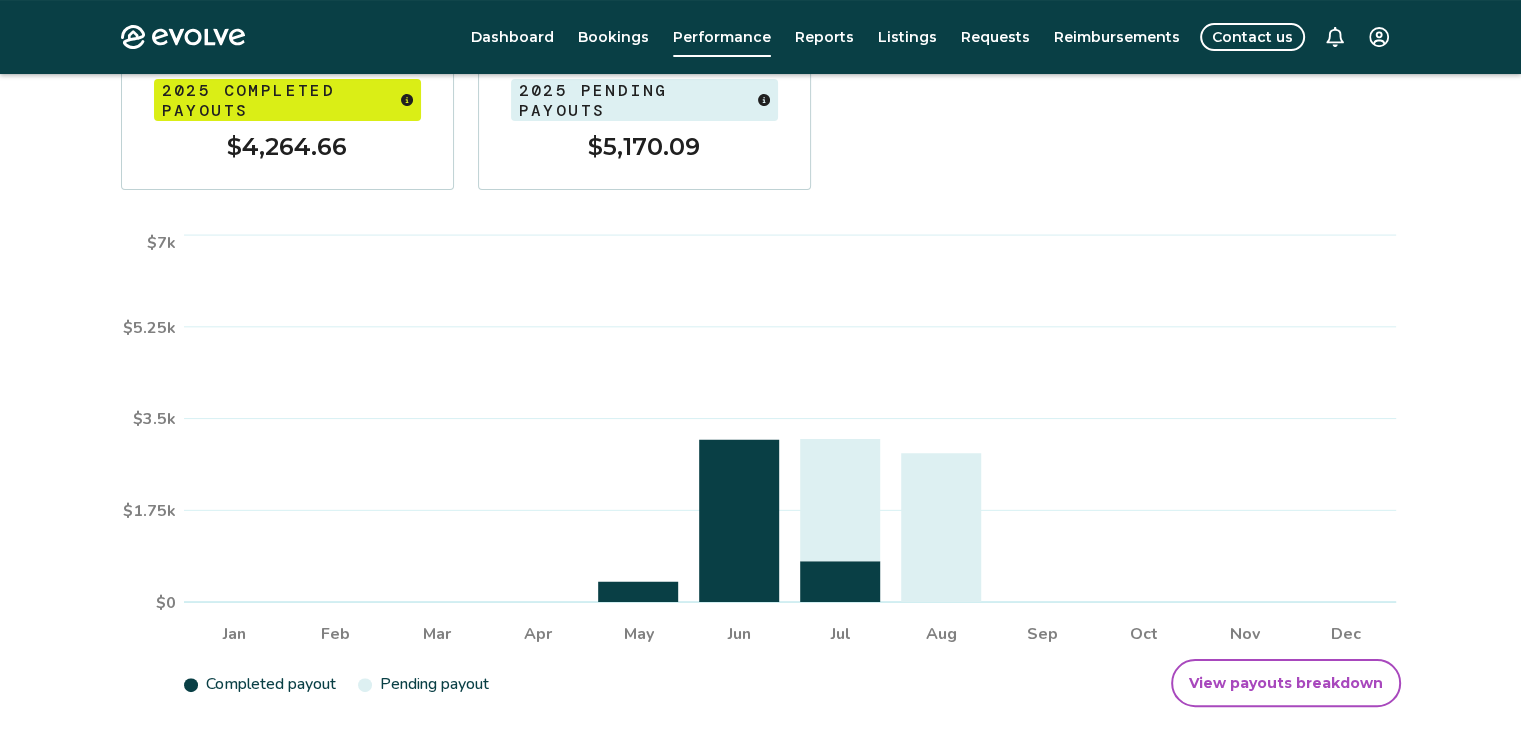 scroll, scrollTop: 275, scrollLeft: 0, axis: vertical 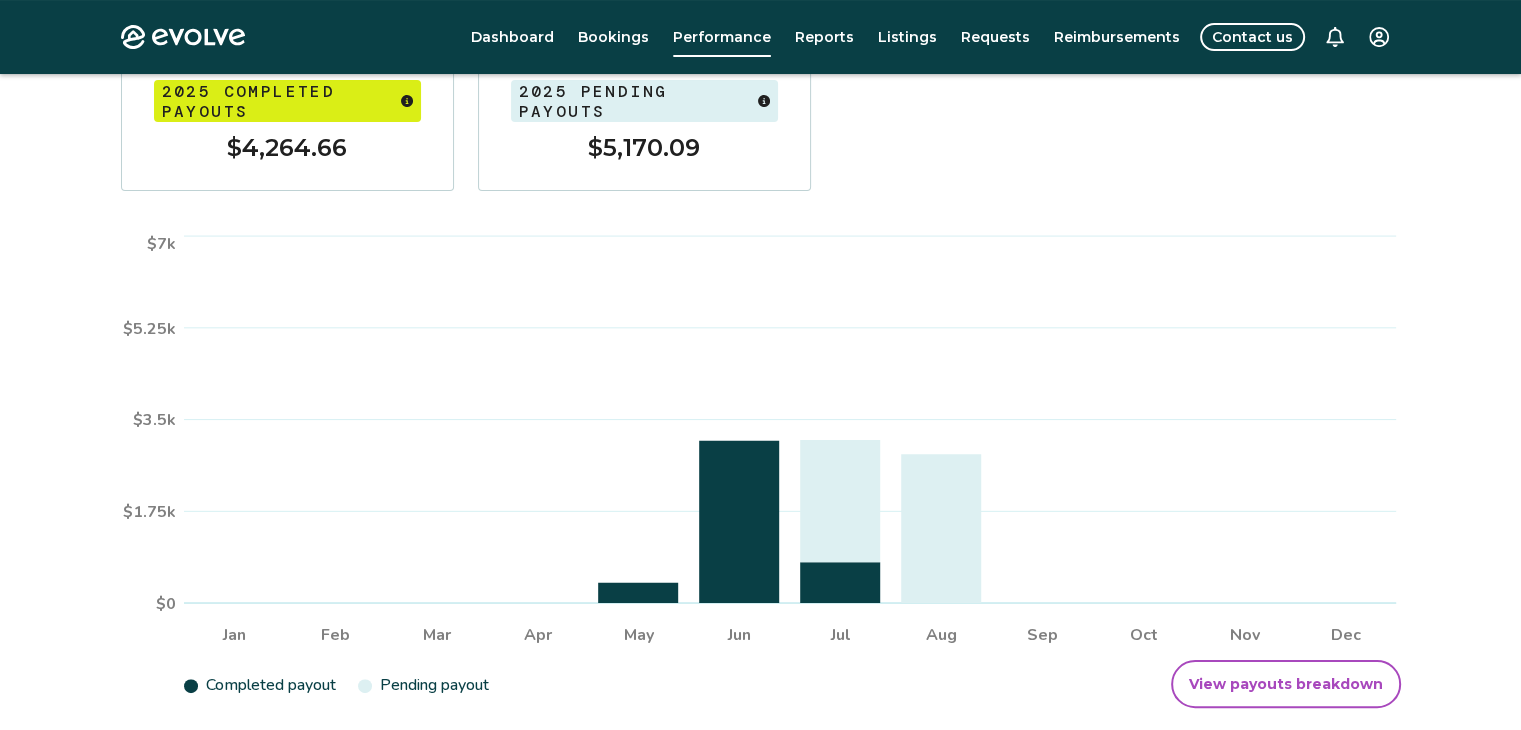 click on "View payouts breakdown" at bounding box center [1286, 684] 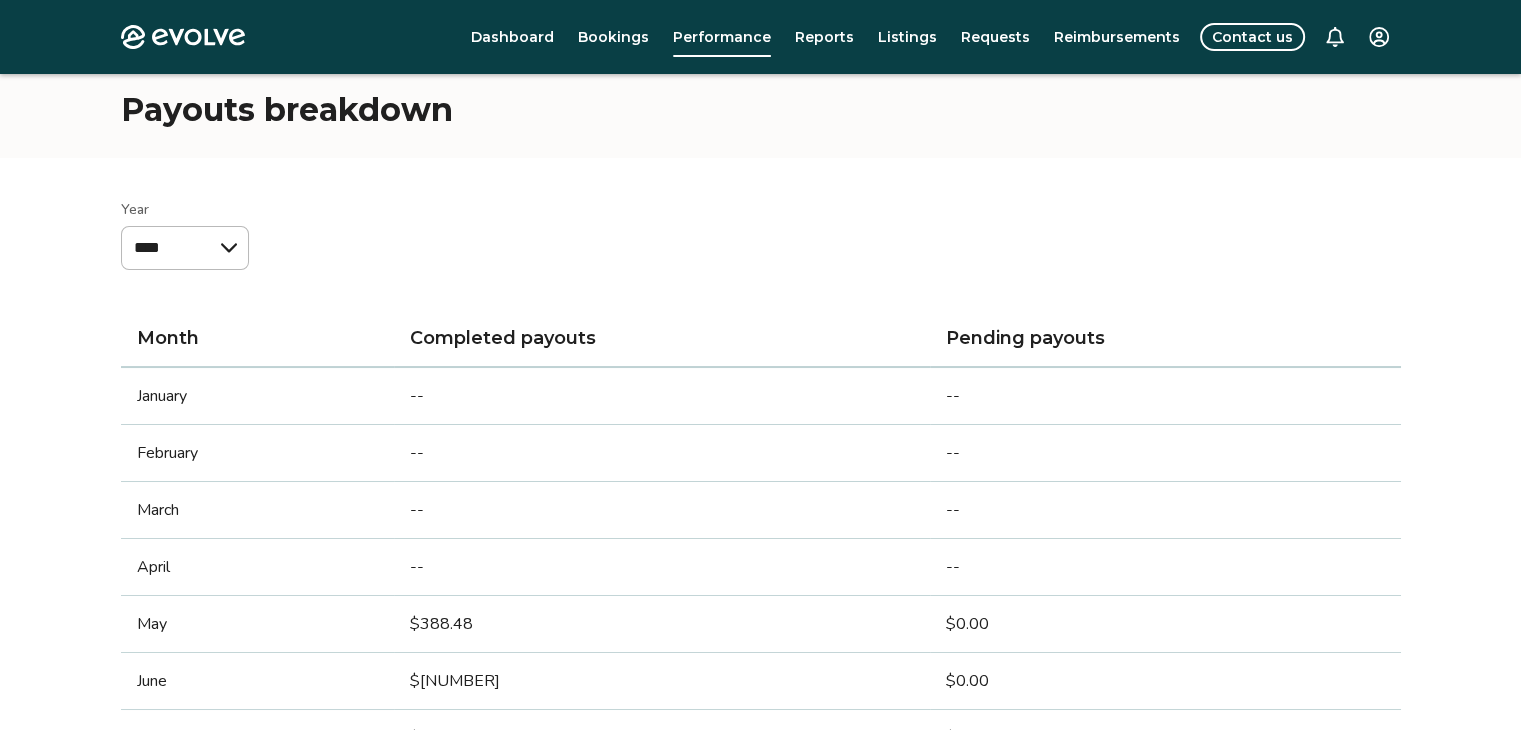 scroll, scrollTop: 0, scrollLeft: 0, axis: both 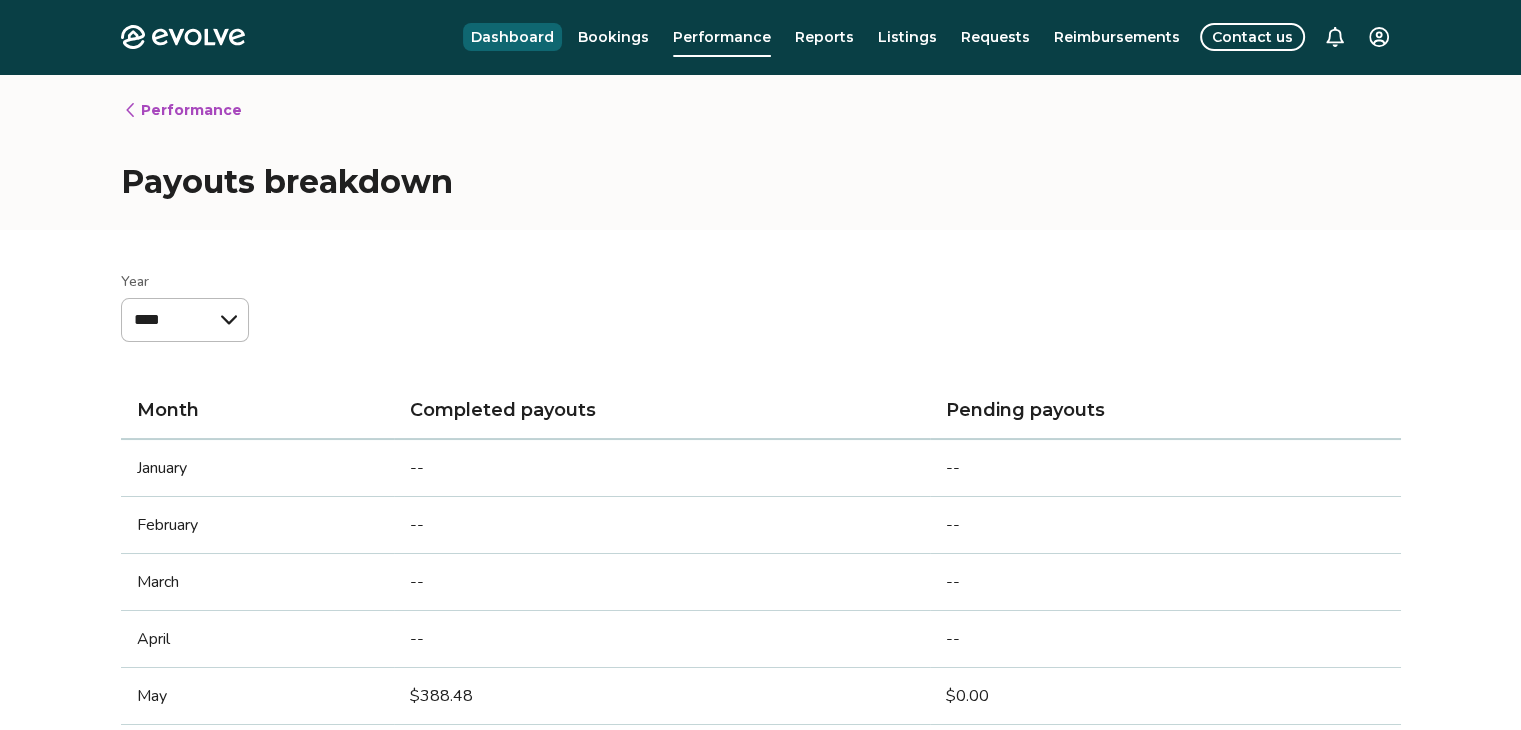 click on "Dashboard" at bounding box center [512, 37] 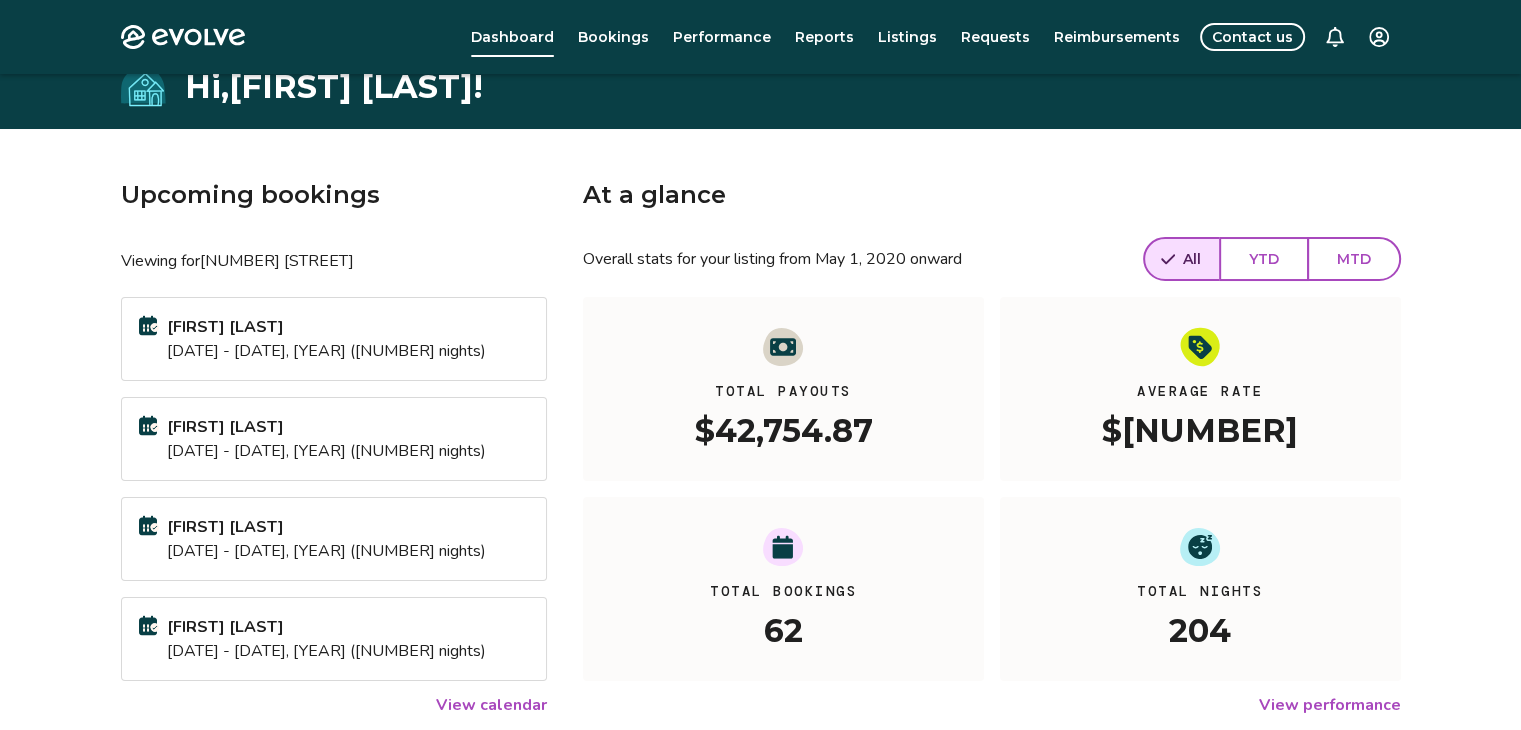 scroll, scrollTop: 0, scrollLeft: 0, axis: both 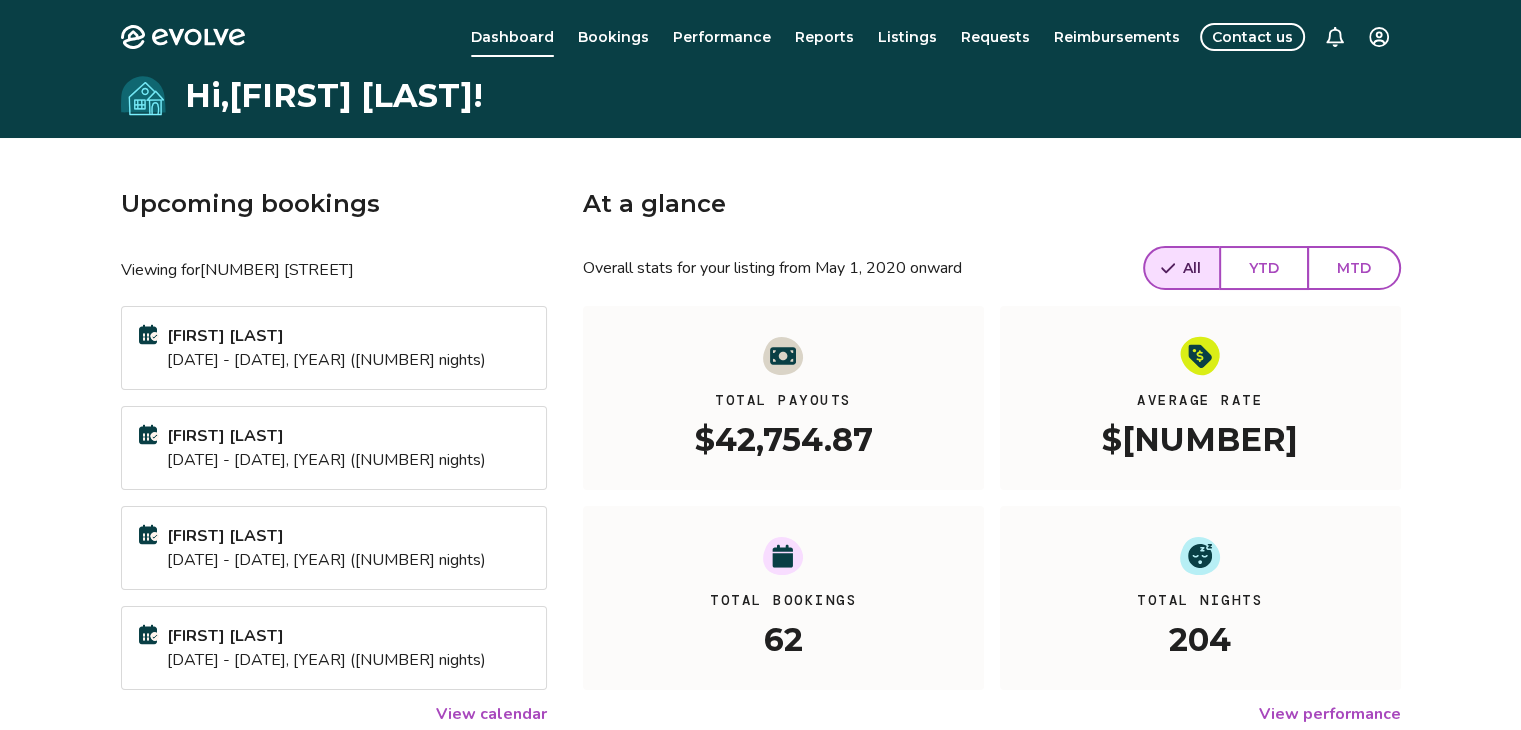 click on "Contact us" at bounding box center (1252, 37) 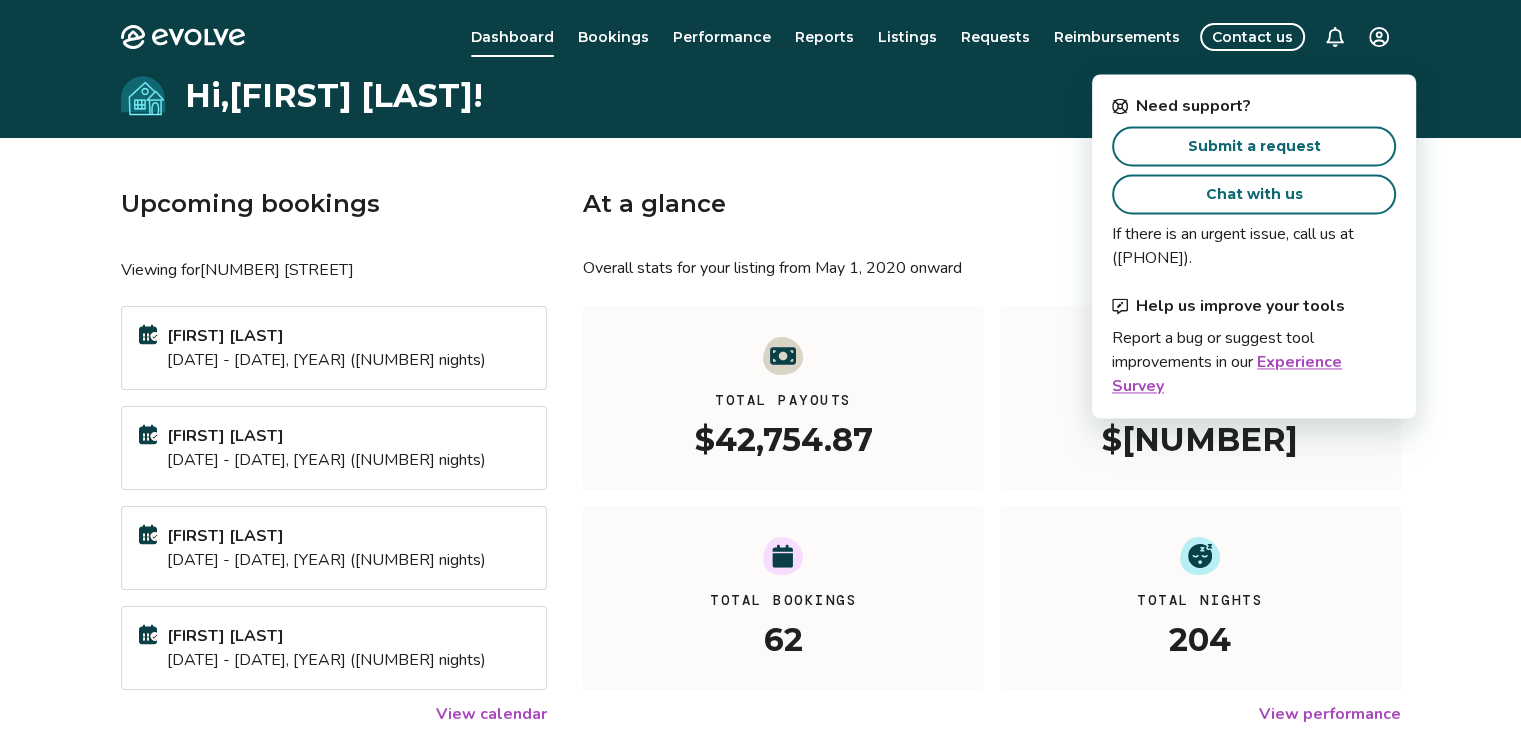 click on "At a glance" at bounding box center [991, 204] 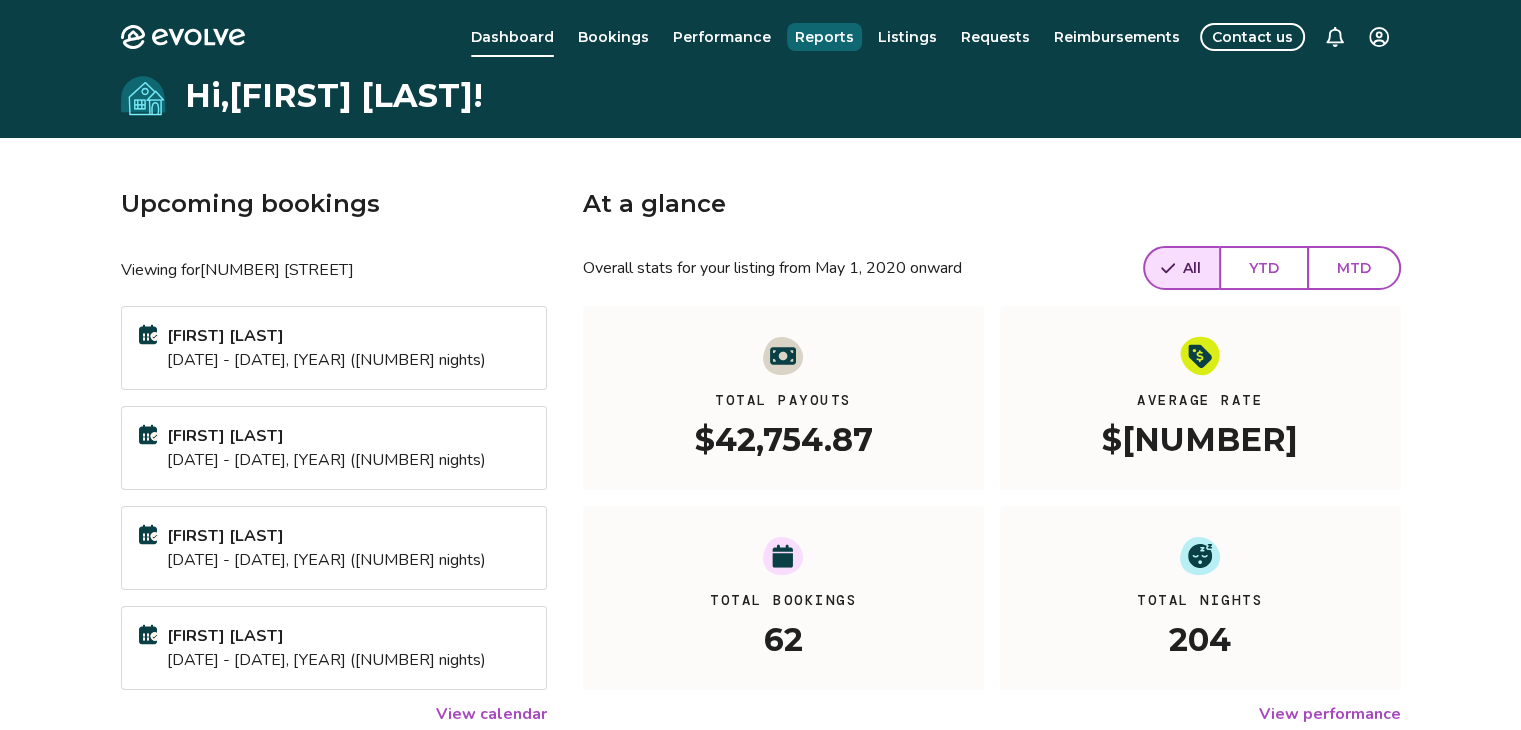 click on "Reports" at bounding box center (824, 37) 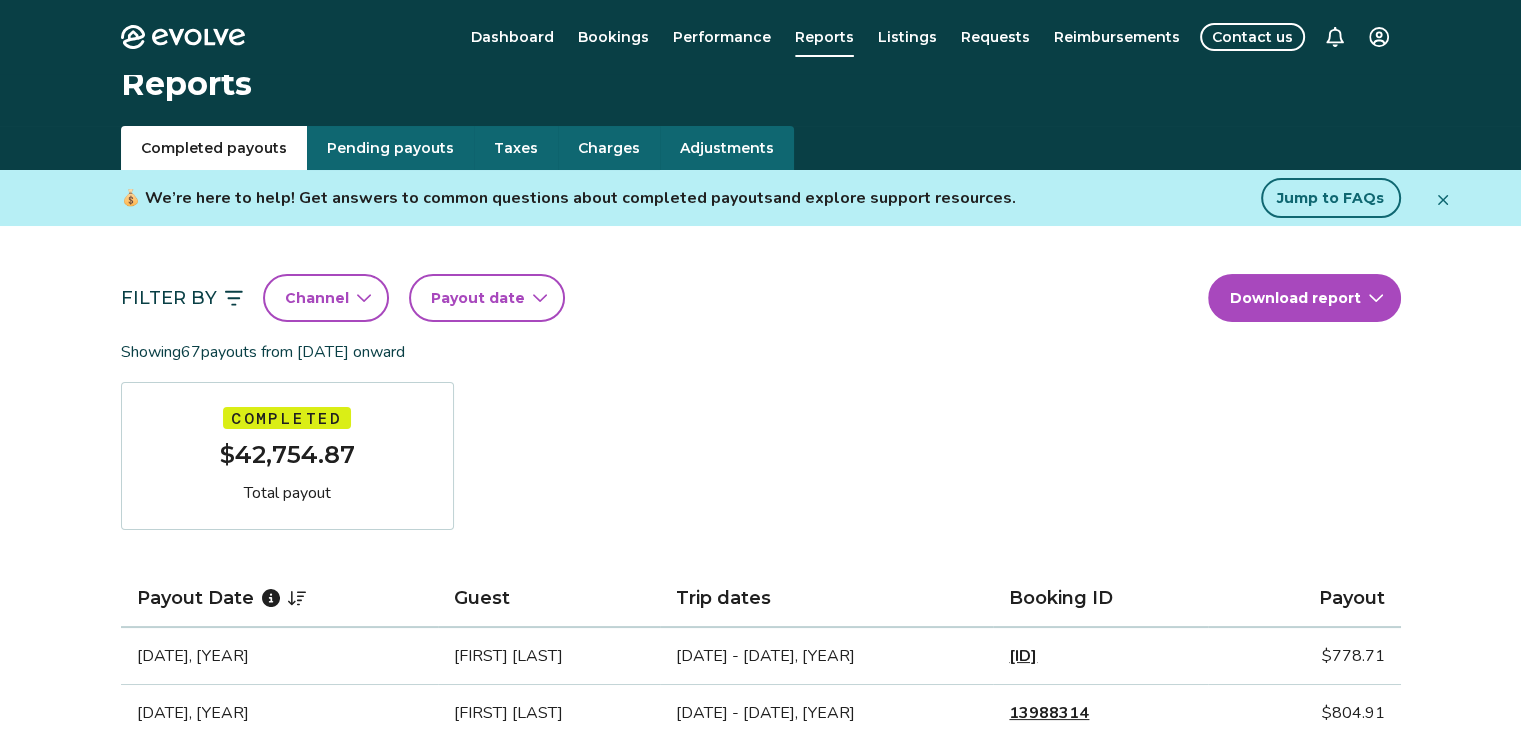 scroll, scrollTop: 0, scrollLeft: 0, axis: both 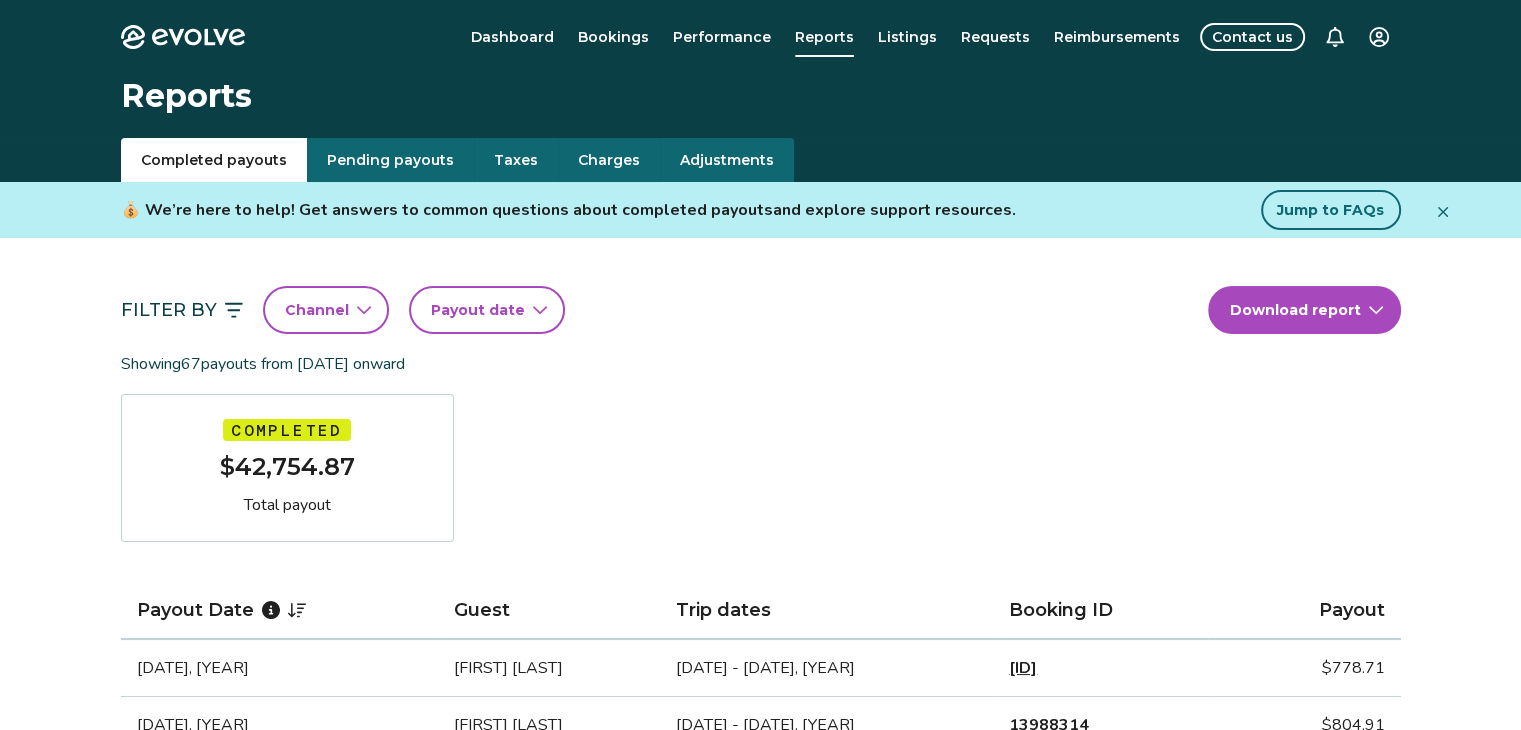 click on "Showing 67 payouts from [DATE] onward" at bounding box center [761, 364] 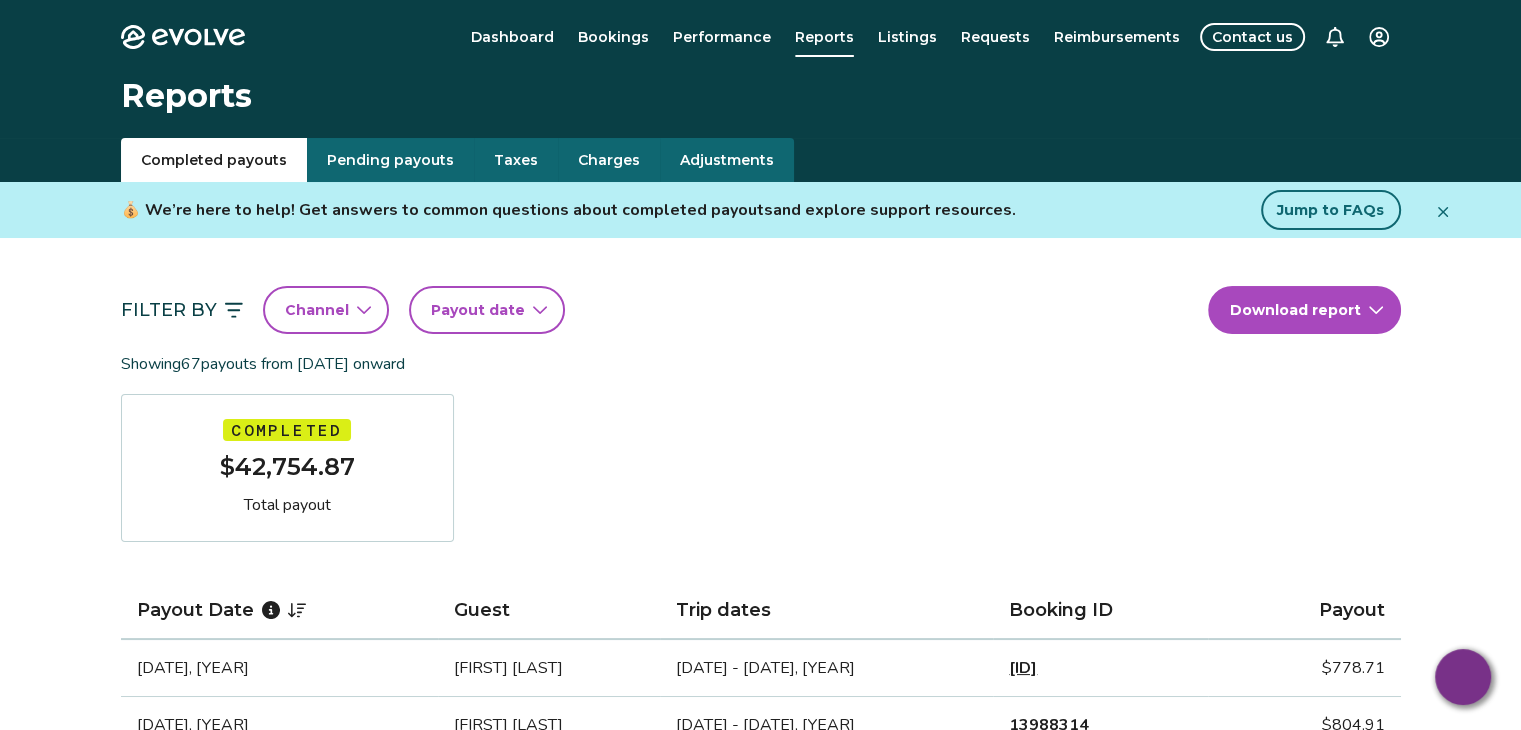 click on "Evolve Dashboard Bookings Performance Reports Listings Requests Reimbursements Contact us Reports Completed payouts Pending payouts Taxes Charges Adjustments 💰 We’re here to help! Get answers to common questions about completed payouts and explore support resources. Jump to FAQs Filter By Status Showing 14 requests with all statuses Request ID Status Request type Date submitted Submitted by [ID] Closed Change my Guest Contact/cleaner [DATE], [YEAR] [FIRST] [LAST] [ID] Closed Update listing inaccuracies [DATE], [YEAR] [FIRST] [LAST] [ID] Closed Update listing inaccuracies [DATE], [YEAR] [FIRST] [LAST] [ID] Closed Update listing inaccuracies [DATE], [YEAR] [FIRST] [LAST] [ID] Closed Update My Listing [DATE], [YEAR] [FIRST] [LAST] [ID] Closed Incident report for Booking ID [ID] [DATE], [YEAR] [FIRST] [LAST] [ID] Closed Update My Listing [DATE], [YEAR] [FIRST] [LAST] [ID] Closed Update My Listing [DATE], [YEAR] [FIRST] [LAST] [ID] Closed Update My Listing [DATE], [YEAR] [FIRST] [LAST] [ID] Closed Update My Listing [DATE], [YEAR] [FIRST] [LAST] [ID] Closed Incident report for Booking ID [ID] [DATE], [YEAR] [FIRST] [LAST] [ID] Closed Incident report for Booking ID [ID] [DATE], [YEAR] [FIRST] [LAST] [ID] Closed Update my account information [DATE], [YEAR]" at bounding box center (760, 1297) 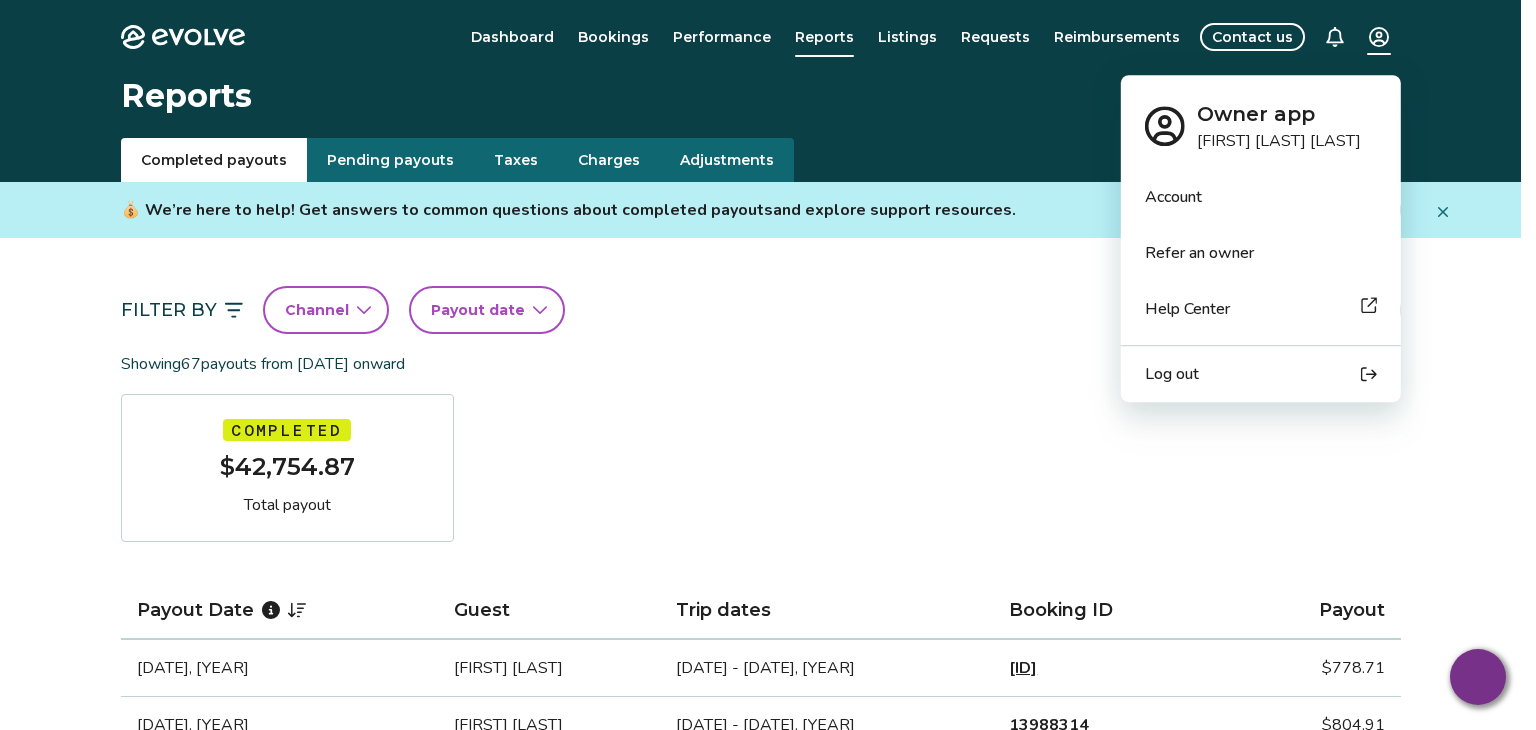 click on "Log out" at bounding box center (1172, 374) 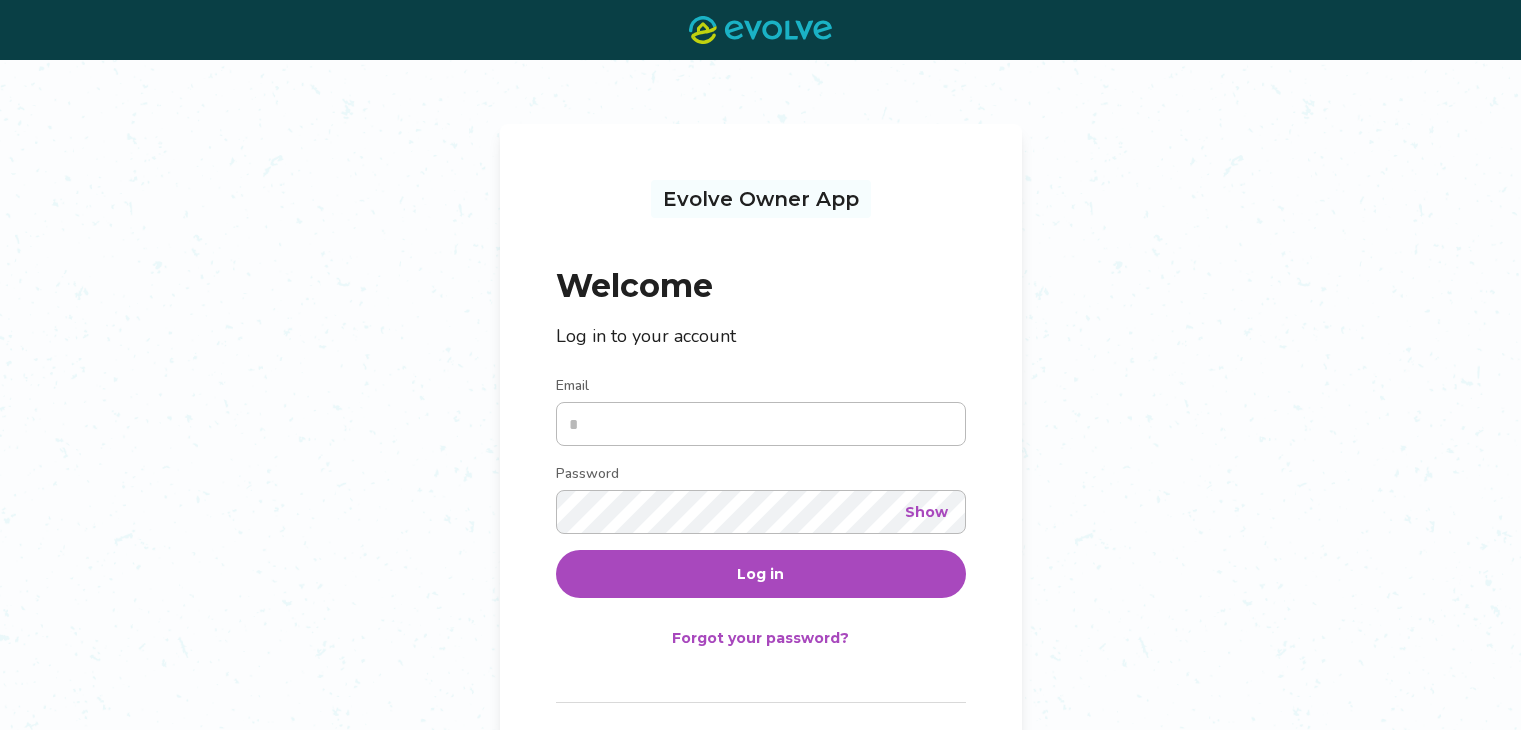 scroll, scrollTop: 0, scrollLeft: 0, axis: both 